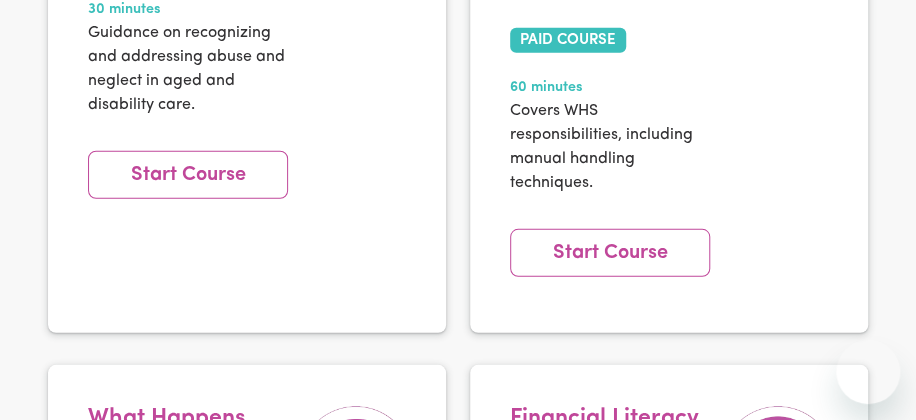 scroll, scrollTop: 4322, scrollLeft: 0, axis: vertical 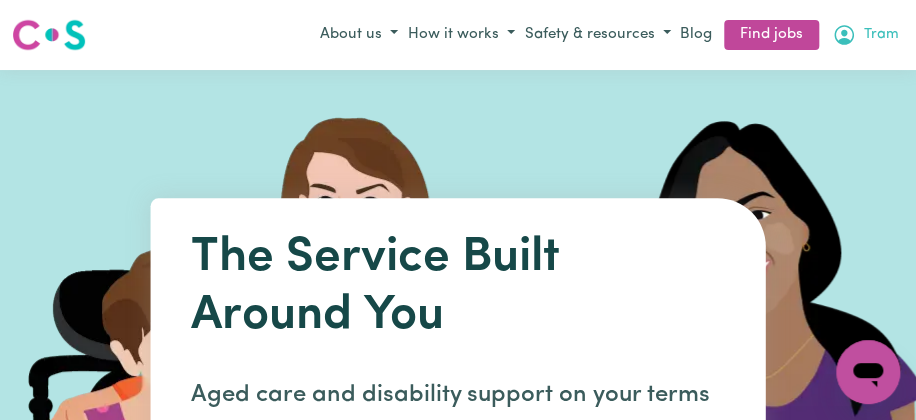 click 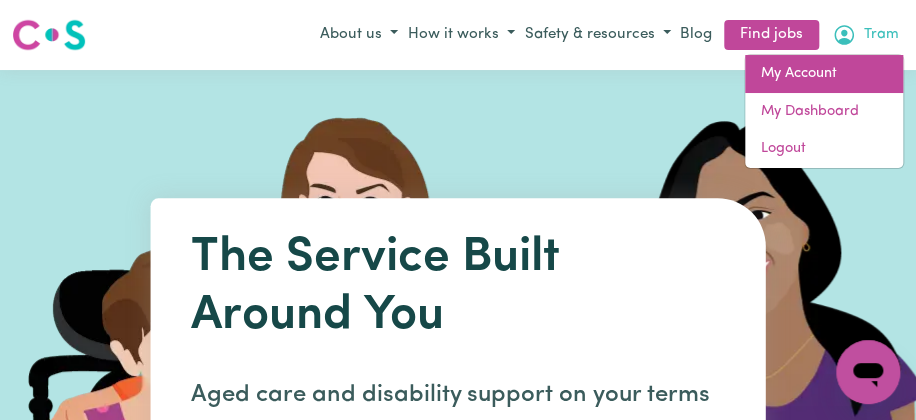 click on "My Account" at bounding box center [824, 74] 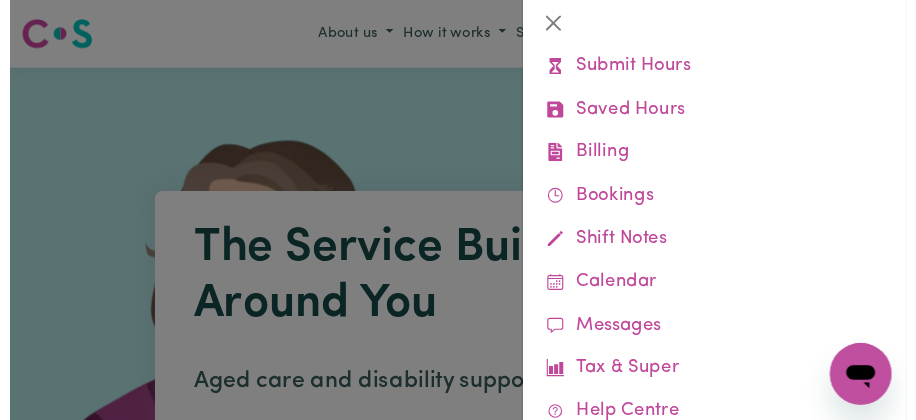 scroll, scrollTop: 237, scrollLeft: 0, axis: vertical 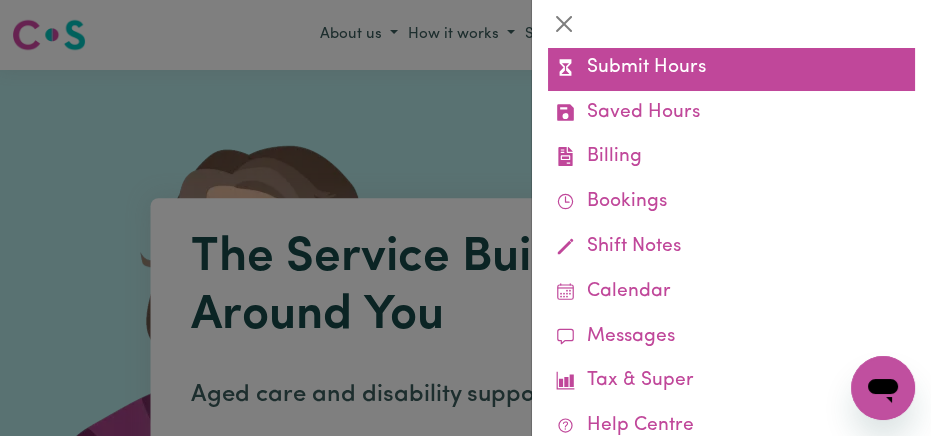 click on "Submit Hours" at bounding box center [731, 68] 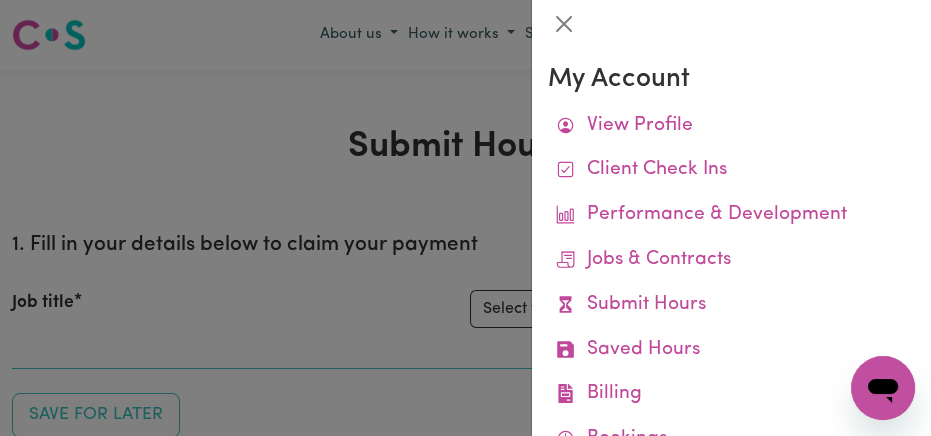 click at bounding box center (465, 218) 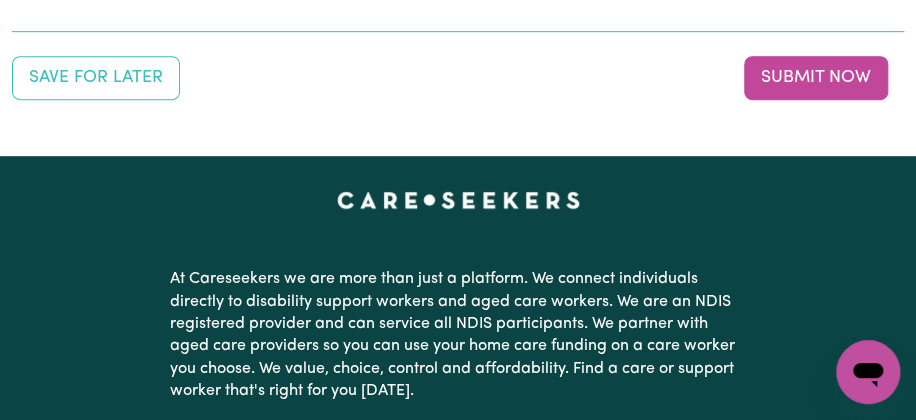 scroll, scrollTop: 338, scrollLeft: 0, axis: vertical 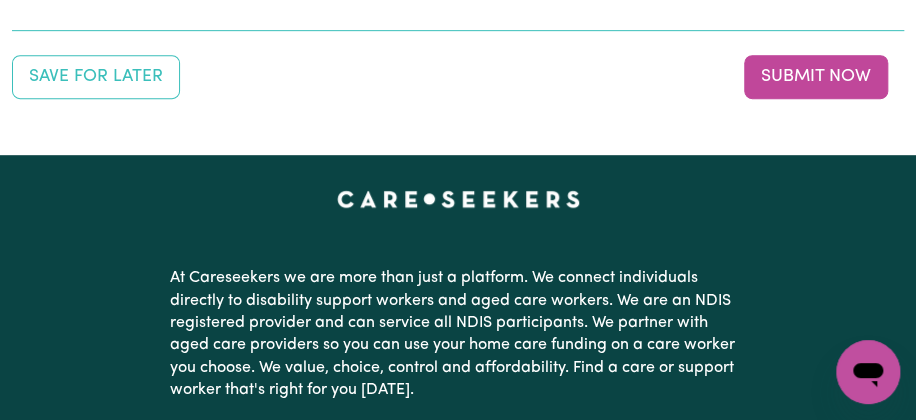 click on "Select the job you're submitting hours for... [Chelsea (Han) Vu - NDIS Number: 430921521] Vietnamese Support workers with experience in Behaviour Support Plans" at bounding box center (687, -29) 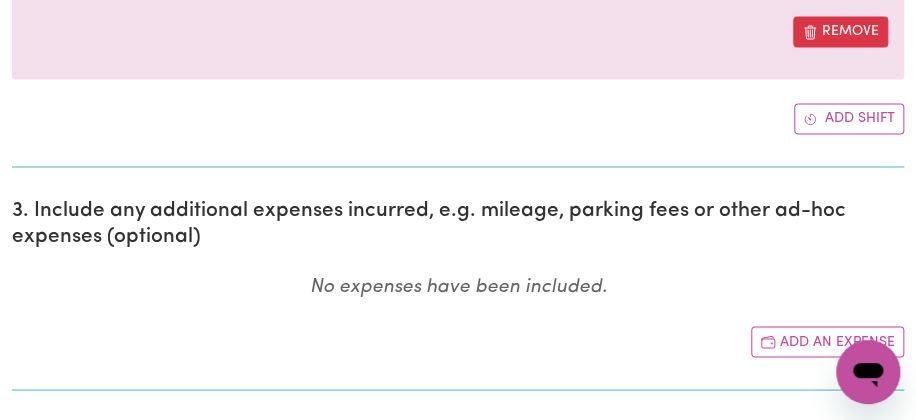 scroll, scrollTop: 1044, scrollLeft: 6, axis: both 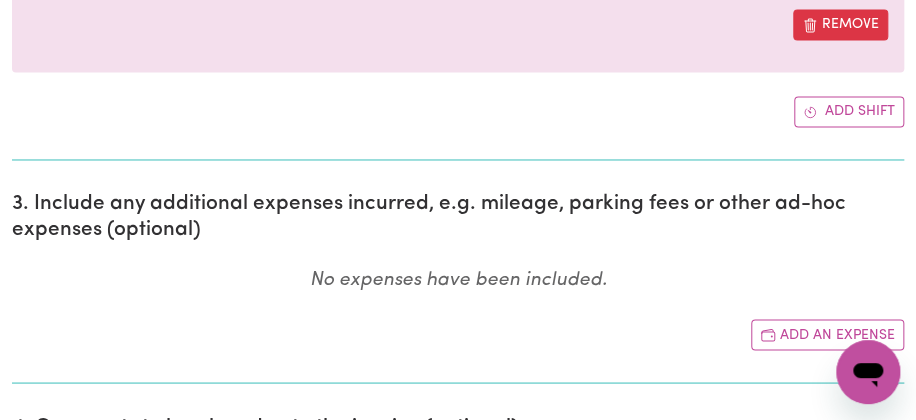 click on "/ / « ‹ July 2025 › » Mon Tue Wed Thu Fri Sat Sun 30 1 2 3 4 5 6 7 8 9 10 11 12 13 14 15 16 17 18 19 20 21 22 23 24 25 26 27 28 29 30 31 1 2 3" at bounding box center [458, -294] 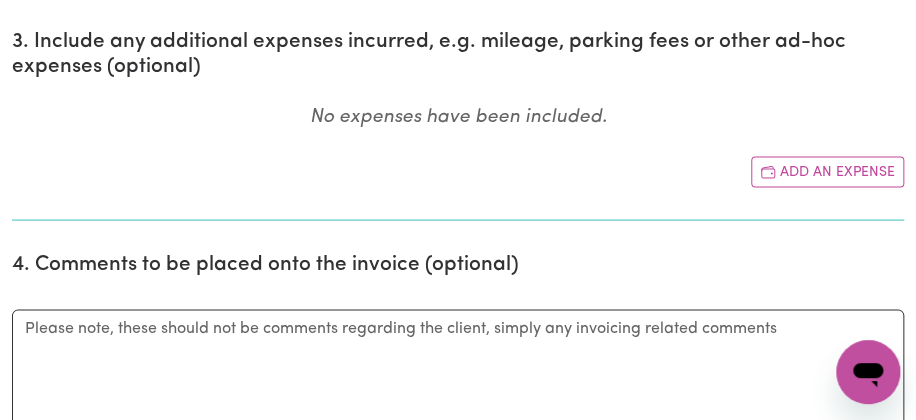 scroll, scrollTop: 1250, scrollLeft: 5, axis: both 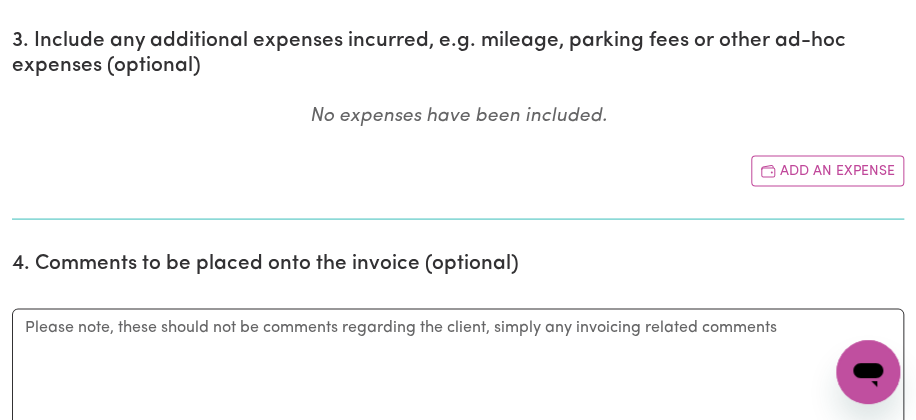 click on "Select rate... $54.21 (Weekday) $77.06 (Saturday) $94.20 (Sunday) $94.20 (Public Holiday) $65.23 (Evening Care)" at bounding box center (458, -253) 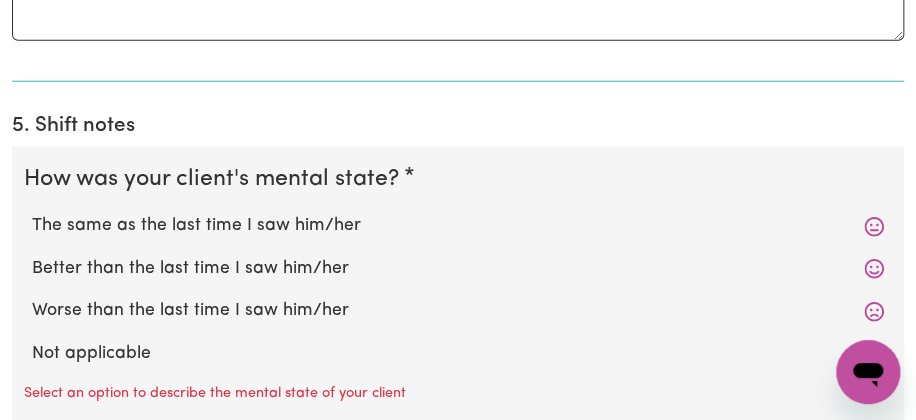 scroll, scrollTop: 1668, scrollLeft: 4, axis: both 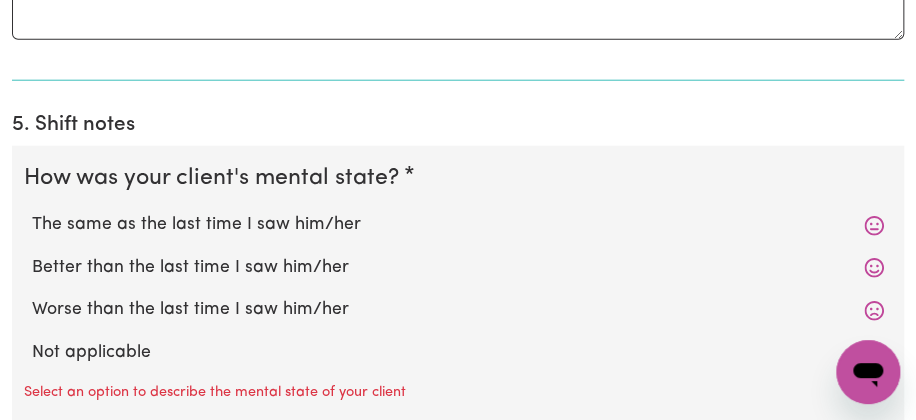 click on "Add shift" at bounding box center [849, -471] 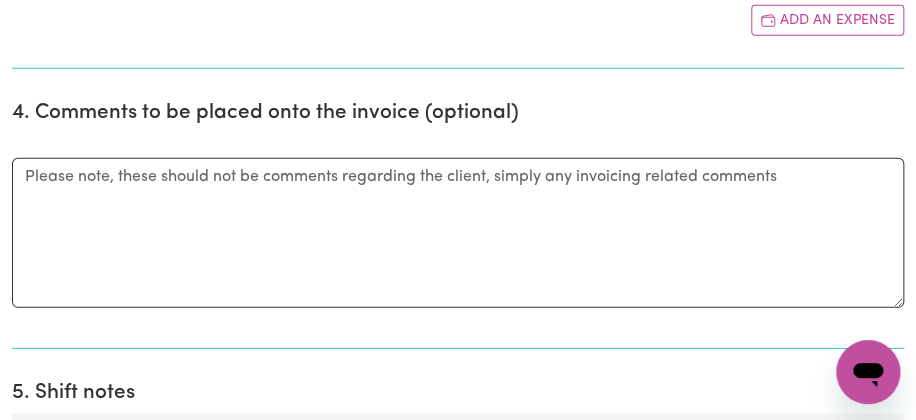 scroll, scrollTop: 1880, scrollLeft: 0, axis: vertical 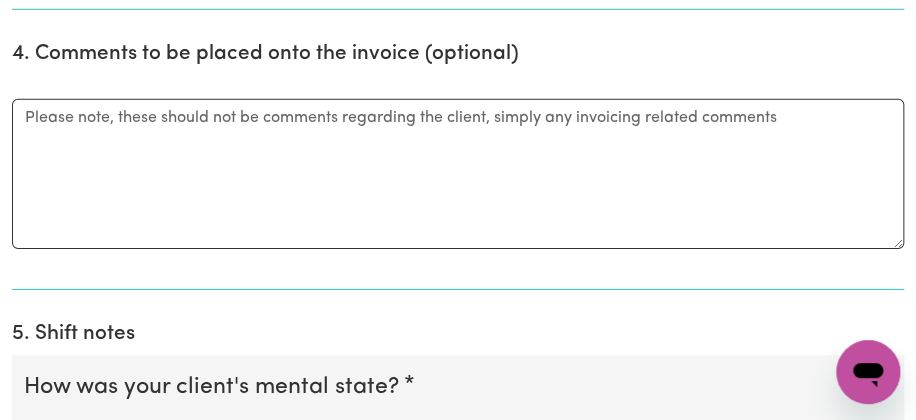 click on "Select rate... $54.21 (Weekday) $77.06 (Saturday) $94.20 (Sunday) $94.20 (Public Holiday) $65.23 (Evening Care)" at bounding box center (458, -461) 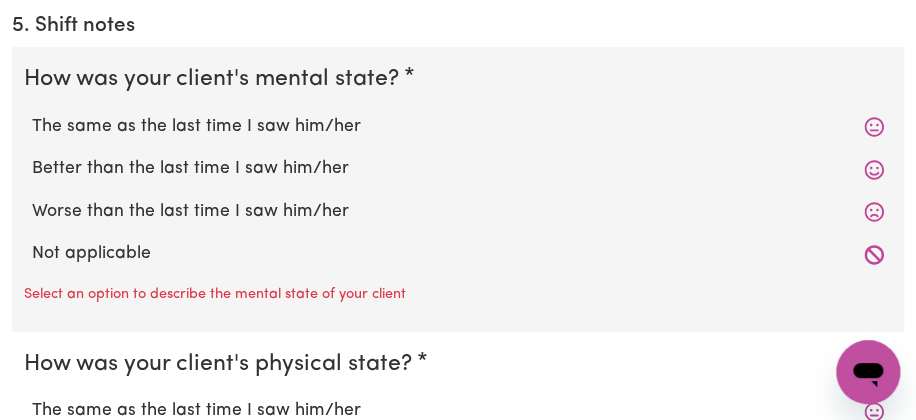 scroll, scrollTop: 2290, scrollLeft: 5, axis: both 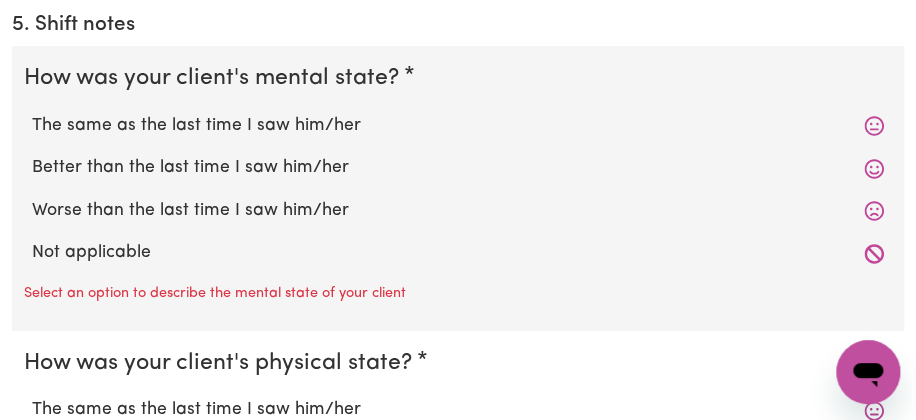 click on "Add shift" at bounding box center [849, -570] 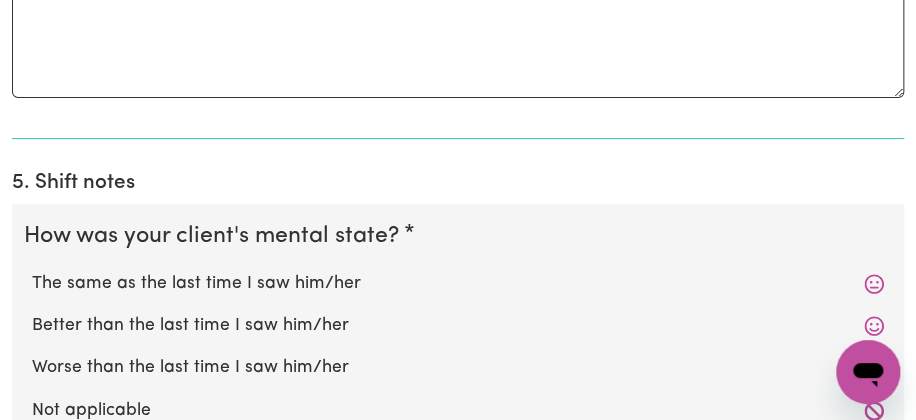 scroll, scrollTop: 2618, scrollLeft: 5, axis: both 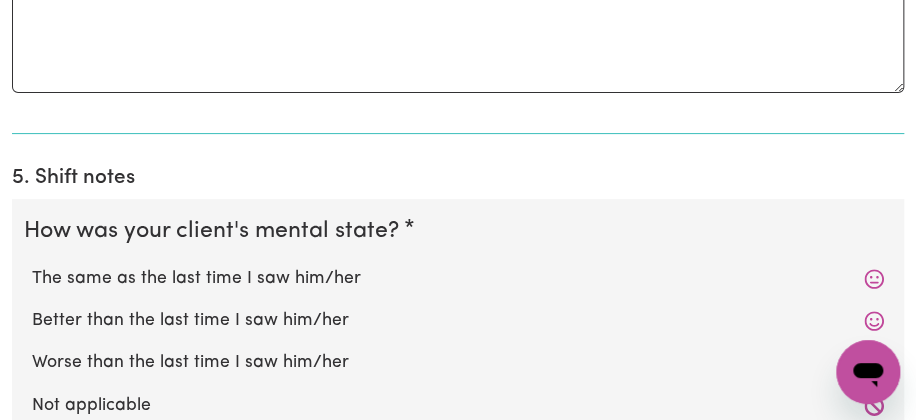 click on "/ / « ‹ July 2025 › » Mon Tue Wed Thu Fri Sat Sun 30 1 2 3 4 5 6 7 8 9 10 11 12 13 14 15 16 17 18 19 20 21 22 23 24 25 26 27 28 29 30 31 1 2 3" at bounding box center [458, -823] 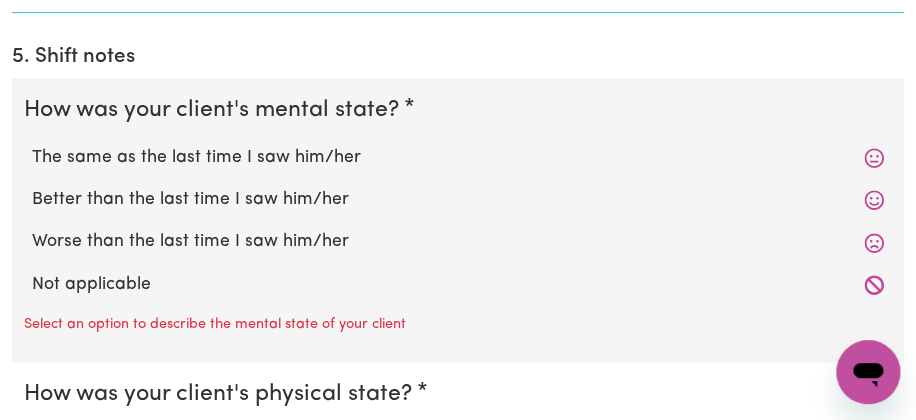 scroll, scrollTop: 2782, scrollLeft: 5, axis: both 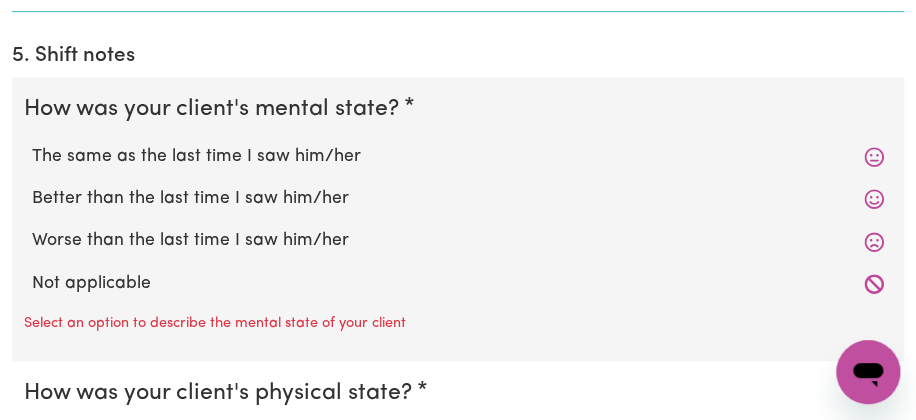 click on "Select rate... $54.21 (Weekday) $77.06 (Saturday) $94.20 (Sunday) $94.20 (Public Holiday) $65.23 (Evening Care)" at bounding box center (458, -740) 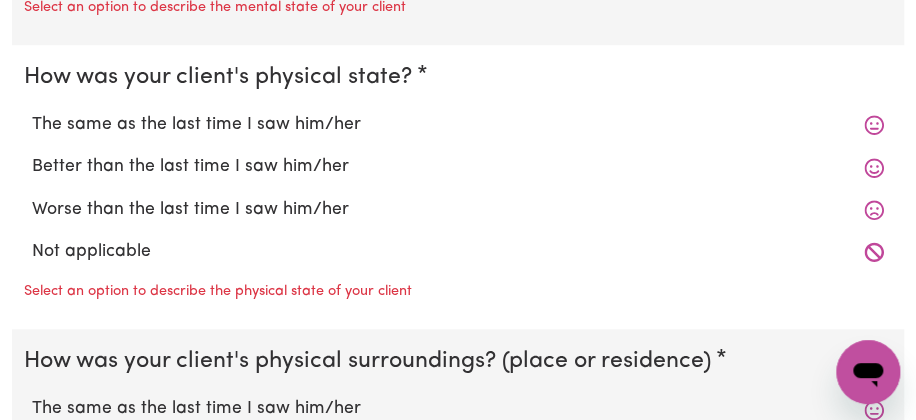 scroll, scrollTop: 3100, scrollLeft: 0, axis: vertical 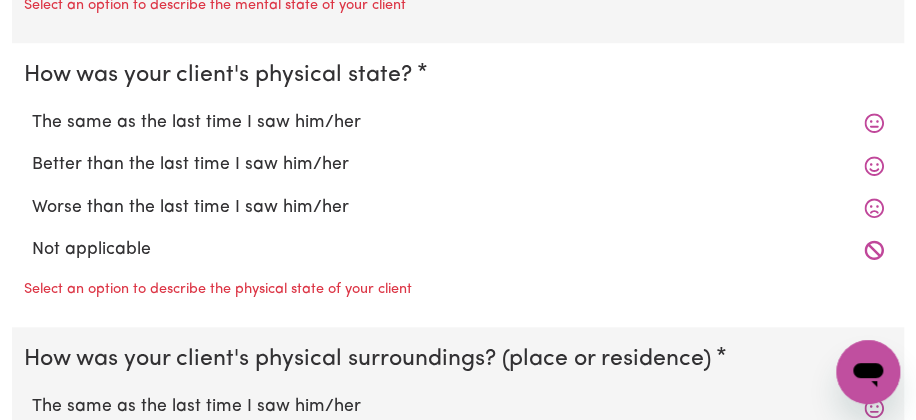 click on "Add shift" at bounding box center [849, -858] 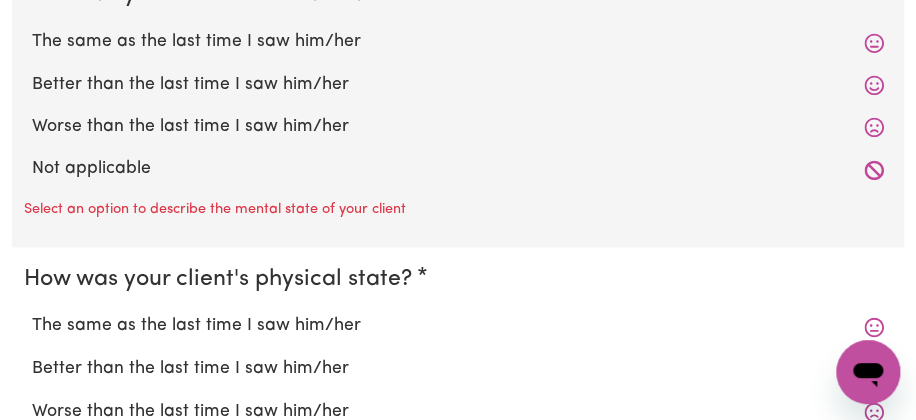 scroll, scrollTop: 3378, scrollLeft: 0, axis: vertical 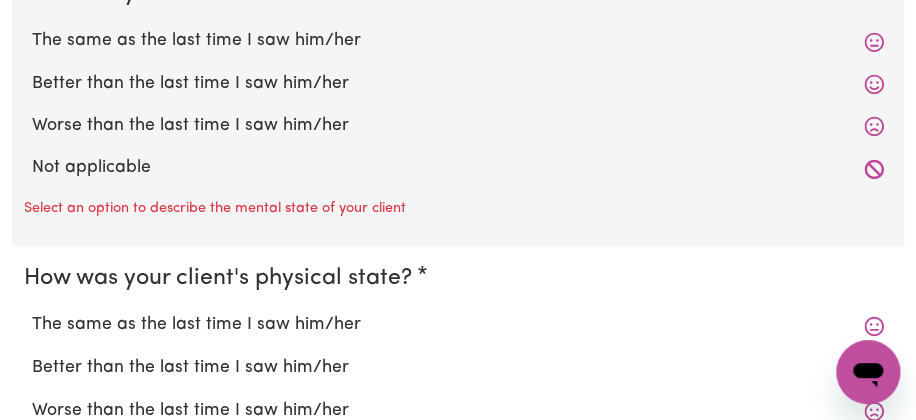 click on "/ / « ‹ July 2025 › » Mon Tue Wed Thu Fri Sat Sun 30 1 2 3 4 5 6 7 8 9 10 11 12 13 14 15 16 17 18 19 20 21 22 23 24 25 26 27 28 29 30 31 1 2 3" at bounding box center (458, -1060) 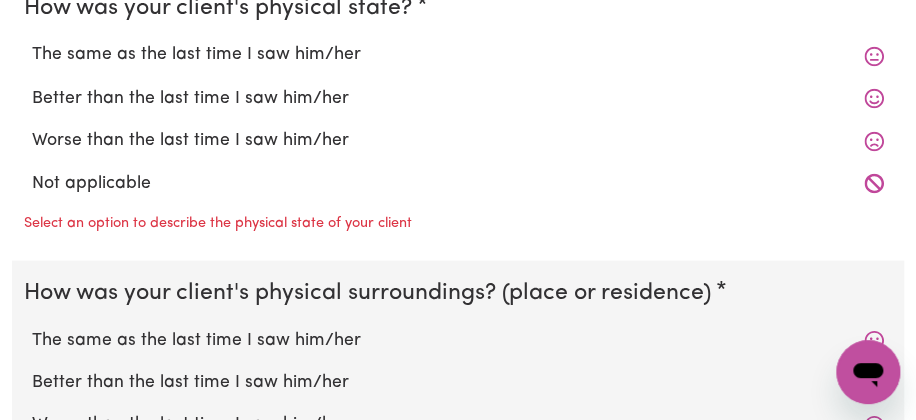 click on "Select rate... $54.21 (Weekday) $77.06 (Saturday) $94.20 (Sunday) $94.20 (Public Holiday) $65.23 (Evening Care)" at bounding box center [458, -1125] 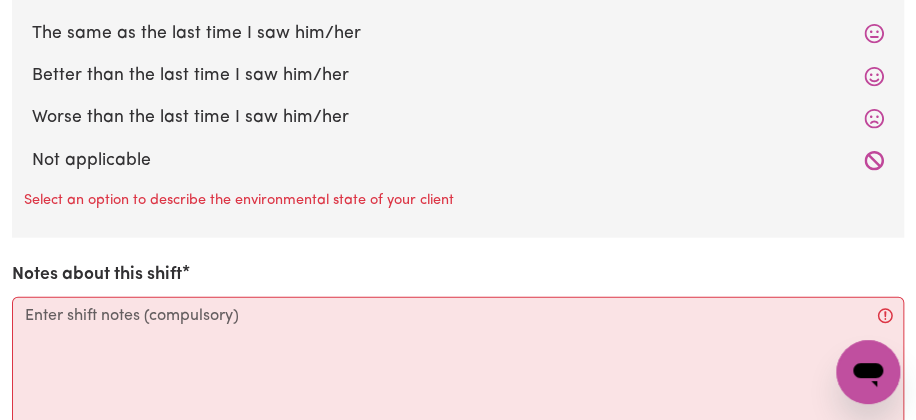 scroll, scrollTop: 3997, scrollLeft: 0, axis: vertical 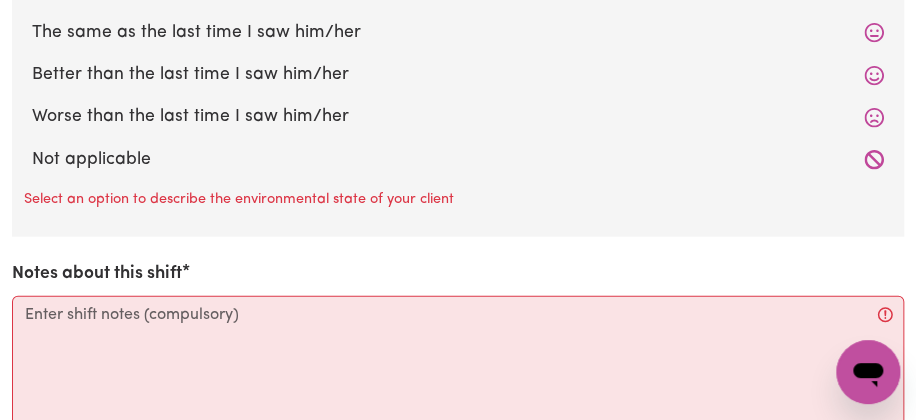click on "Add shift" at bounding box center (849, -1232) 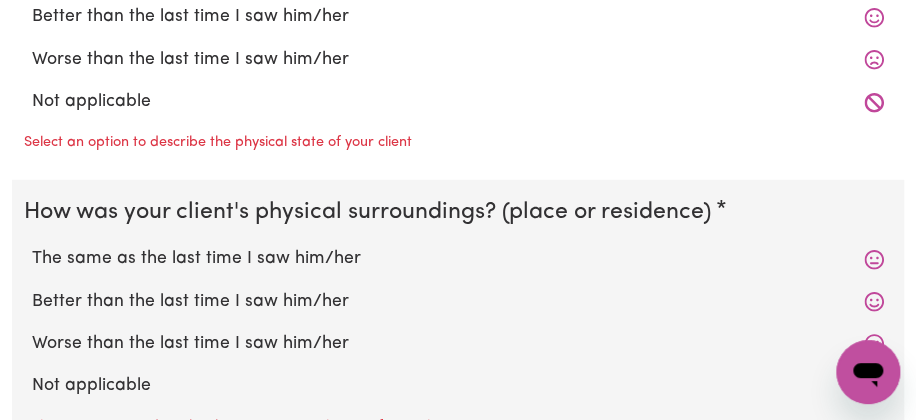 scroll, scrollTop: 4256, scrollLeft: 0, axis: vertical 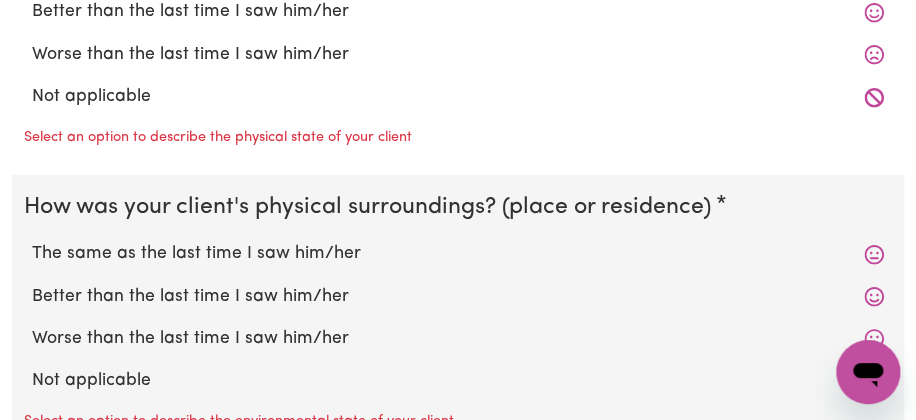 click on "/ / « ‹ July 2025 › » Mon Tue Wed Thu Fri Sat Sun 30 1 2 3 4 5 6 7 8 9 10 11 12 13 14 15 16 17 18 19 20 21 22 23 24 25 26 27 28 29 30 31 1 2 3" at bounding box center (458, -1416) 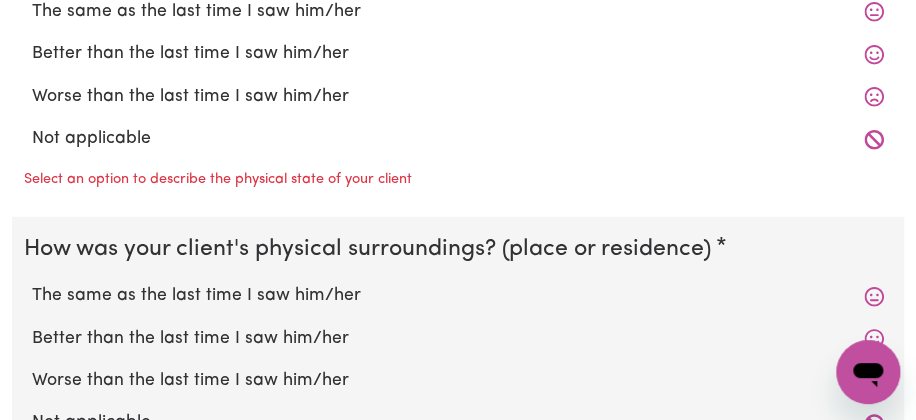 click on "Select rate... $54.21 (Weekday) $77.06 (Saturday) $94.20 (Sunday) $94.20 (Public Holiday) $65.23 (Evening Care)" at bounding box center [458, -1169] 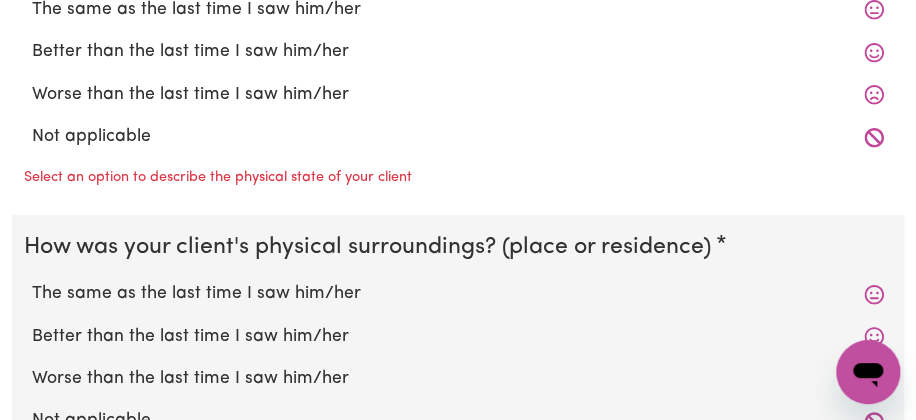 select on "77.06-Saturday" 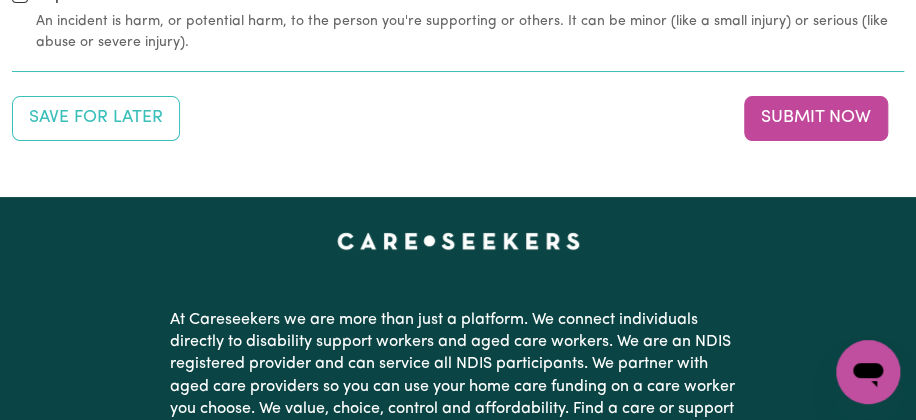 scroll, scrollTop: 5040, scrollLeft: 7, axis: both 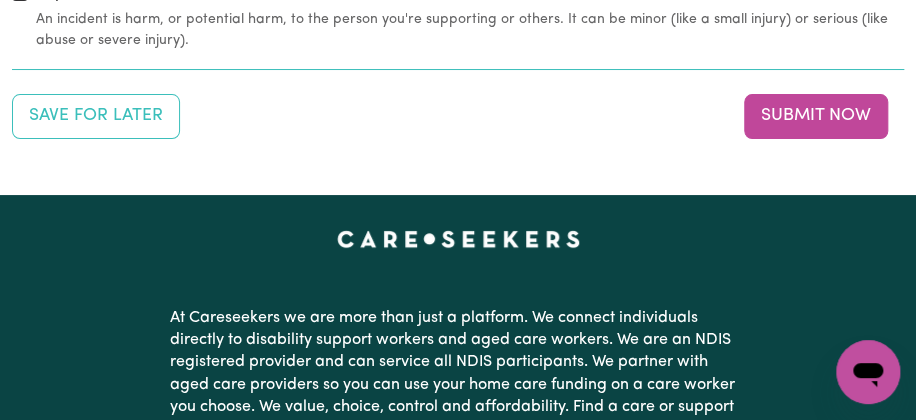 click on "Add an expense" at bounding box center (827, -1530) 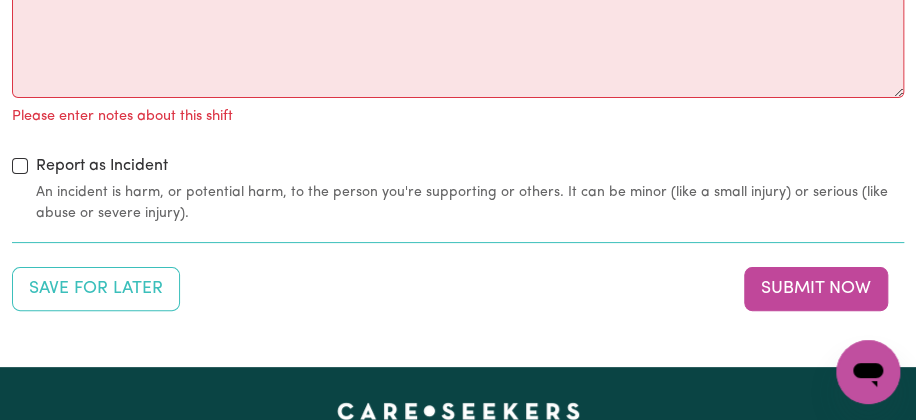 click on "/ / « ‹ July 2025 › » Mon Tue Wed Thu Fri Sat Sun 30 1 2 3 4 5 6 7 8 9 10 11 12 13 14 15 16 17 18 19 20 21 22 23 24 25 26 27 28 29 30 31 1 2 3" at bounding box center (163, -1507) 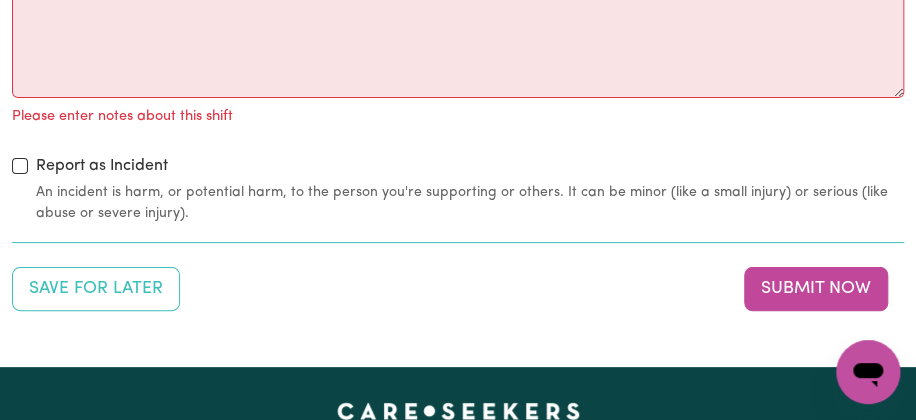 type on "Driving 28km" 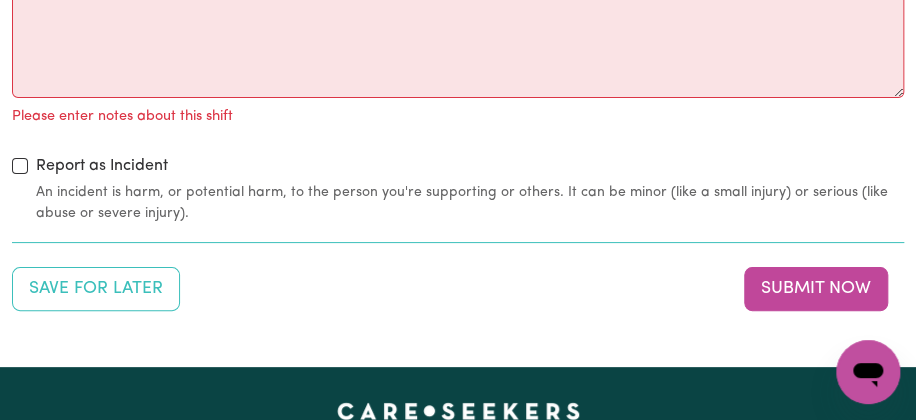 click on "Amount" at bounding box center (774, -1507) 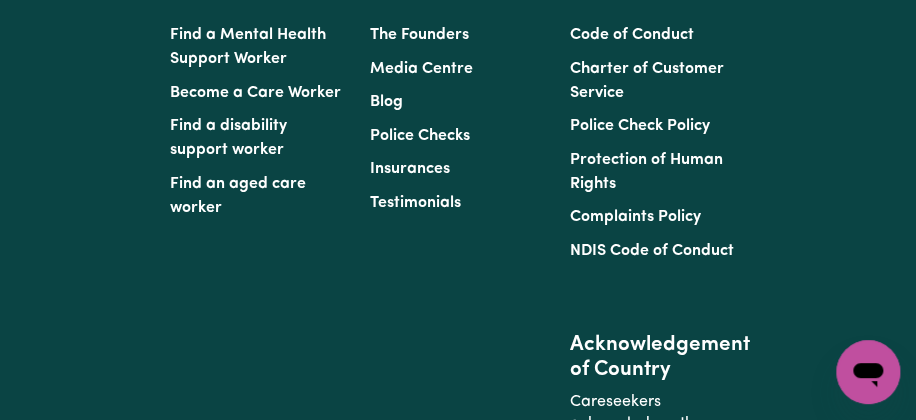 scroll, scrollTop: 5958, scrollLeft: 7, axis: both 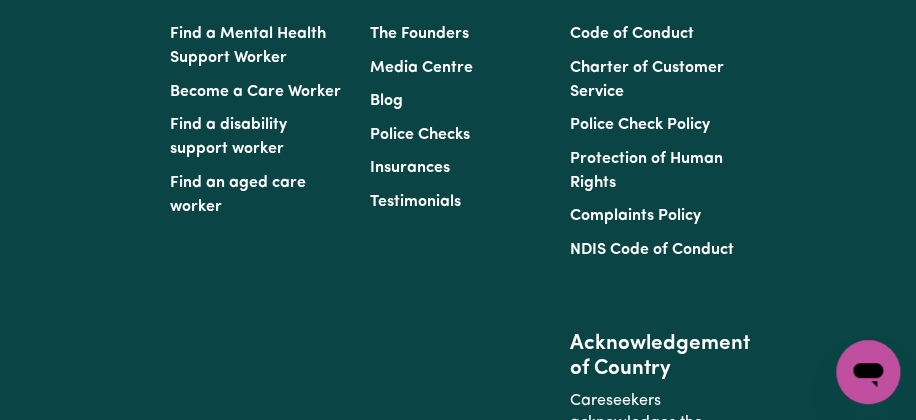 type on "29.68" 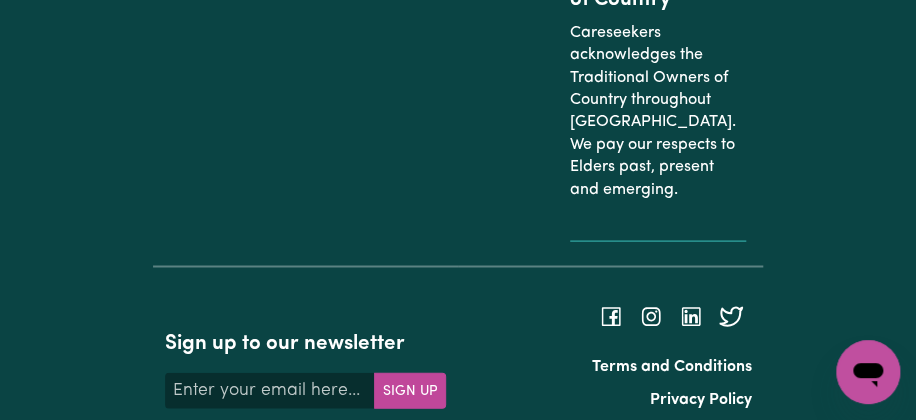 scroll, scrollTop: 6288, scrollLeft: 7, axis: both 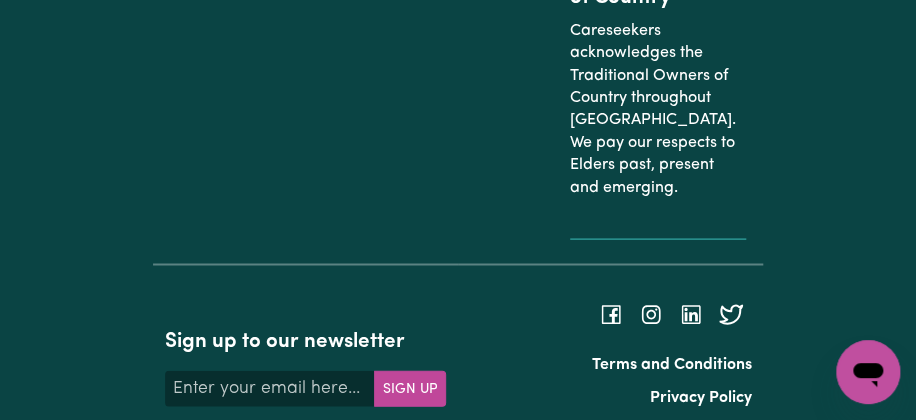click on "The same as the last time I saw him/her" at bounding box center (458, -1887) 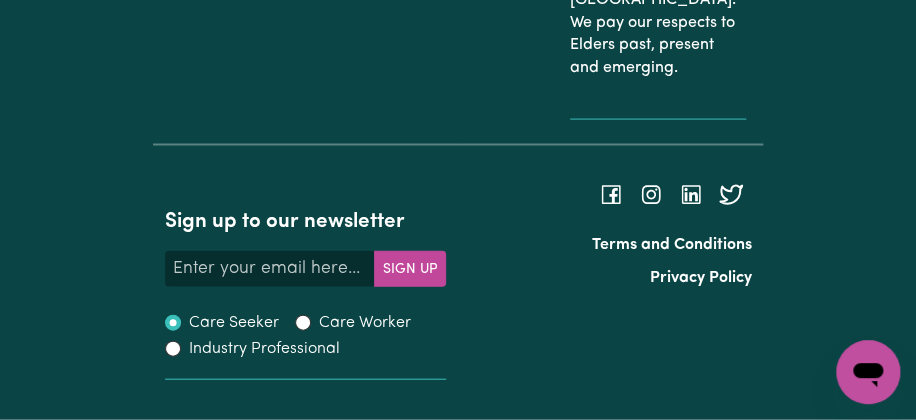 scroll, scrollTop: 6757, scrollLeft: 0, axis: vertical 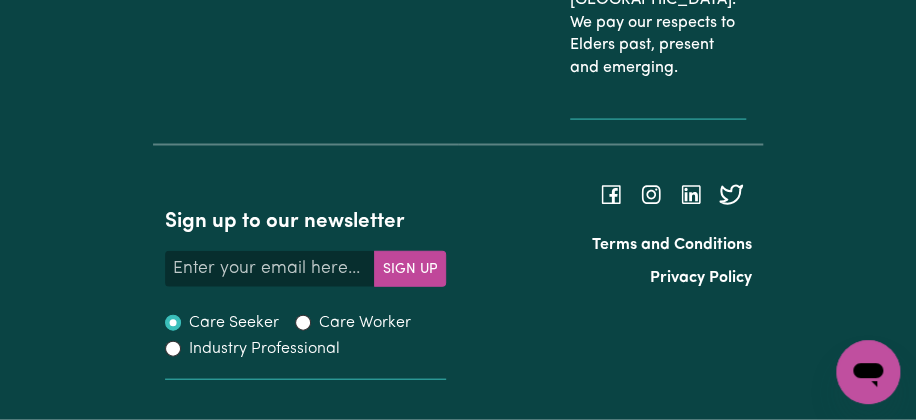click on "The same as the last time I saw him/her" at bounding box center [458, -1722] 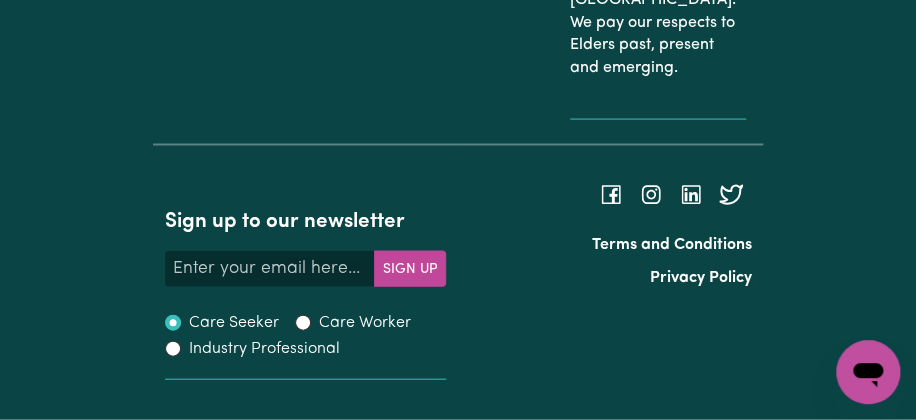 scroll, scrollTop: 7219, scrollLeft: 0, axis: vertical 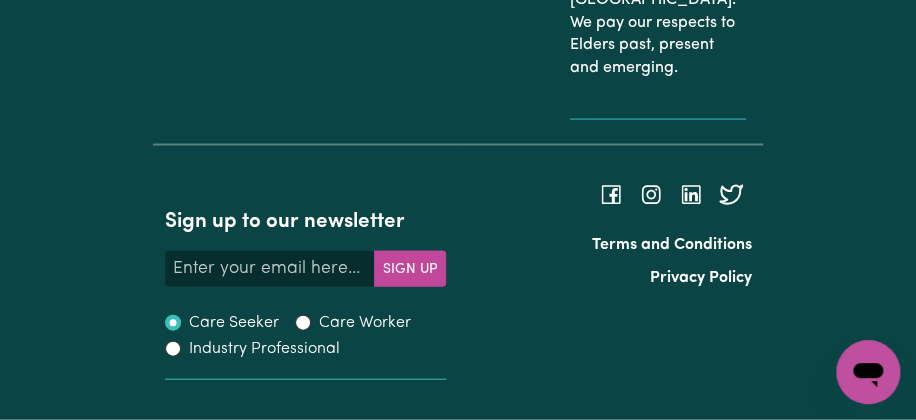 click on "Notes about this shift" at bounding box center [458, -1384] 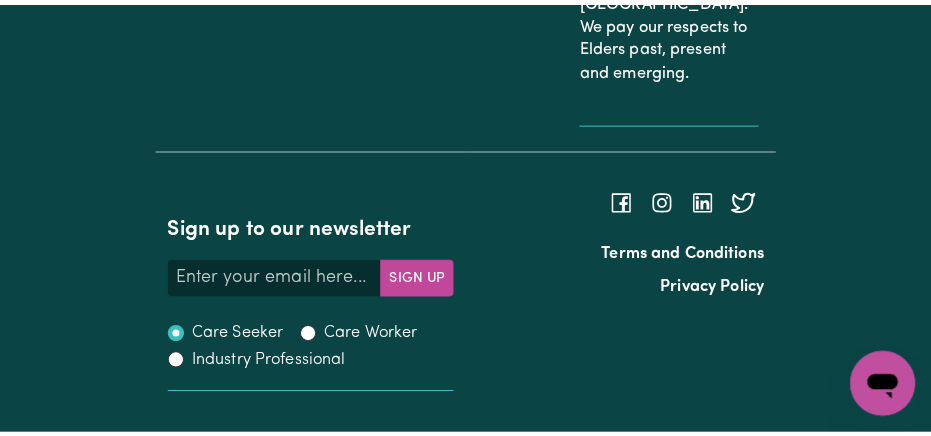 scroll, scrollTop: 7437, scrollLeft: 0, axis: vertical 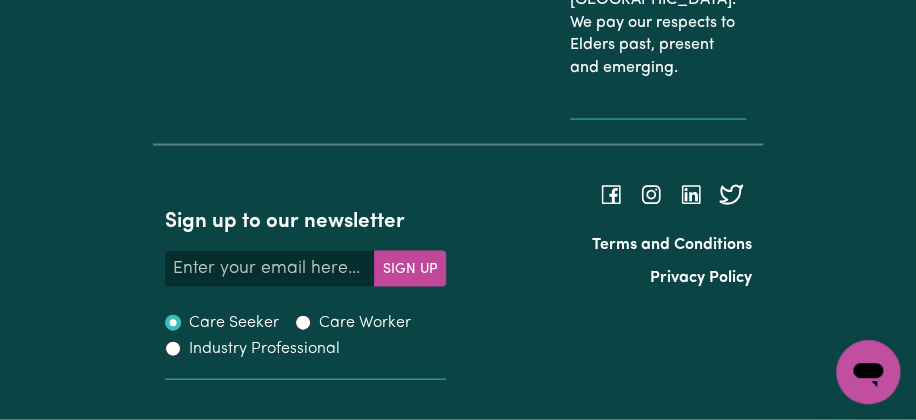 type on "I attended to support my client needs .Client was well , supported with self care, mealtimes ,social engagement and community access ." 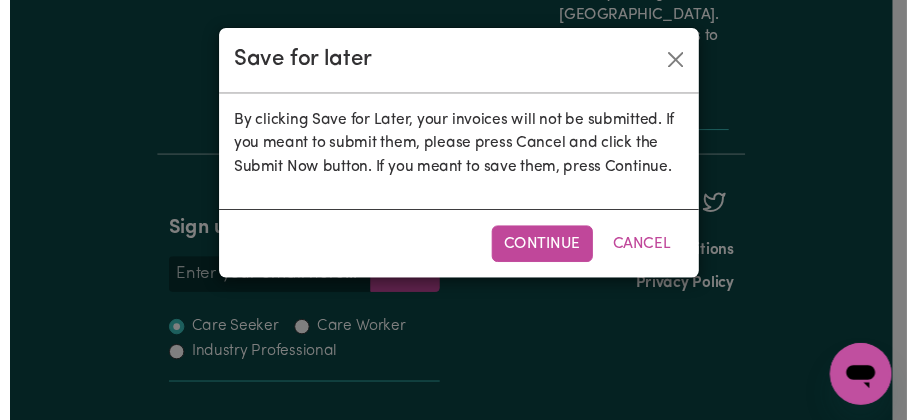 scroll, scrollTop: 104, scrollLeft: 0, axis: vertical 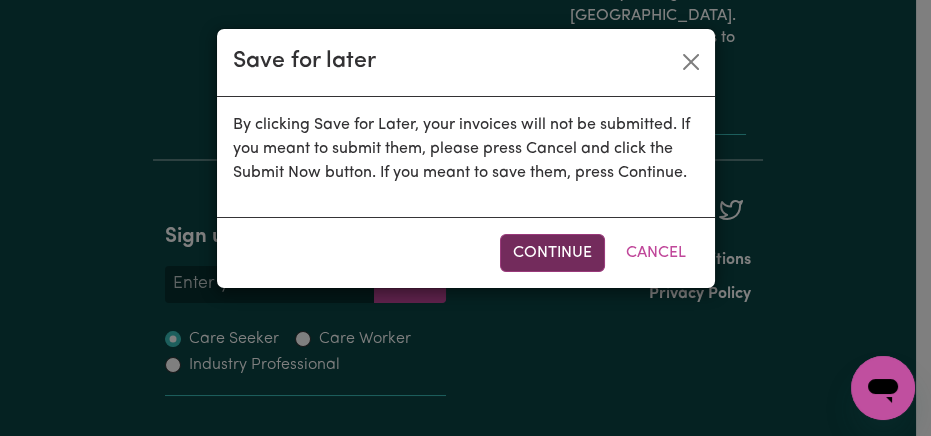click on "Continue" at bounding box center [552, 253] 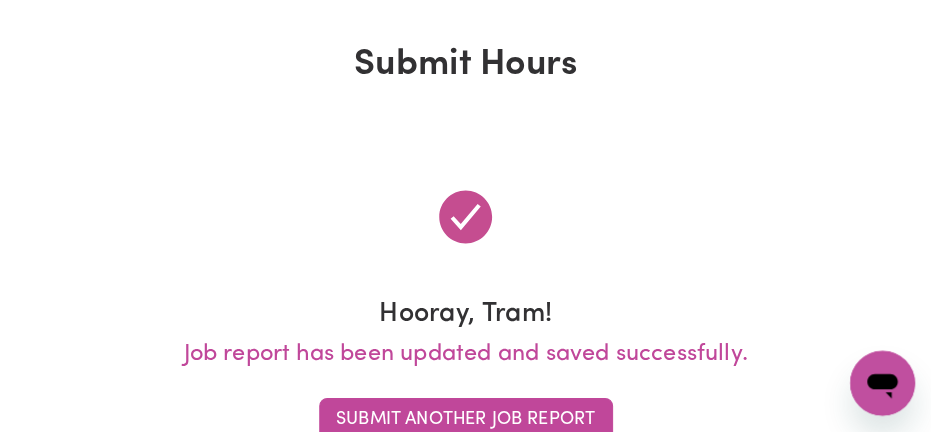 scroll, scrollTop: 0, scrollLeft: 0, axis: both 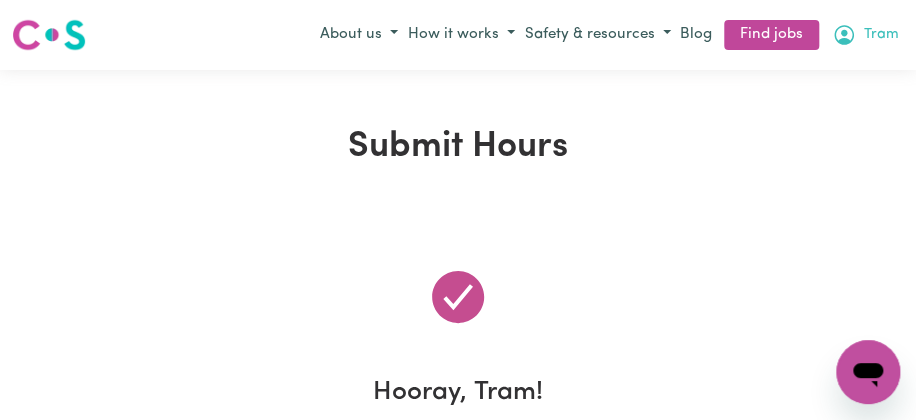 click 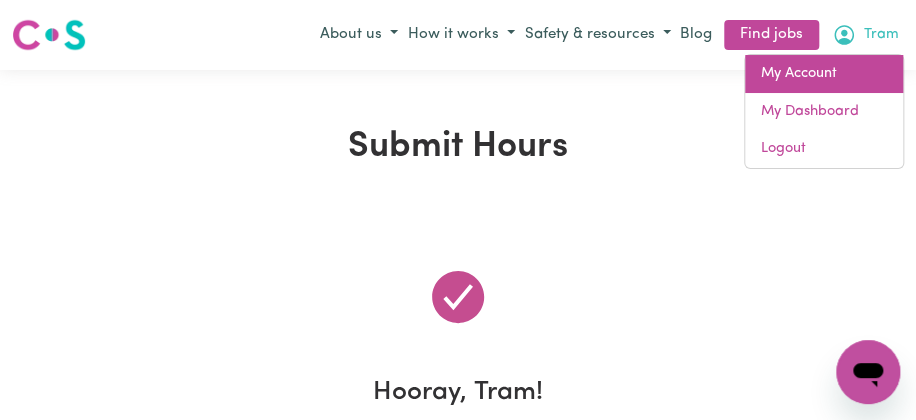 click on "My Account" at bounding box center [824, 74] 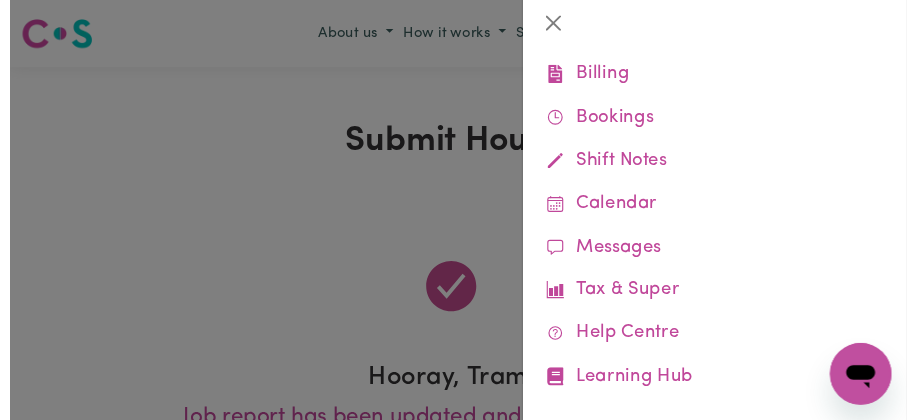 scroll, scrollTop: 318, scrollLeft: 0, axis: vertical 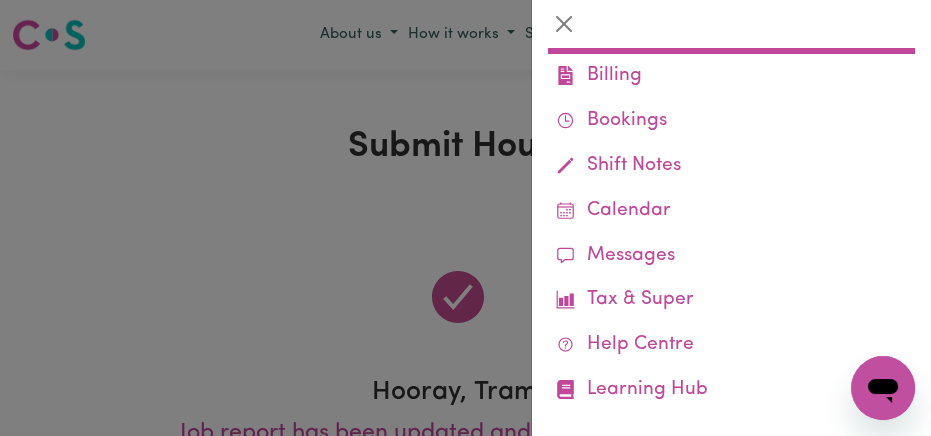 click on "Saved Hours" at bounding box center (731, 32) 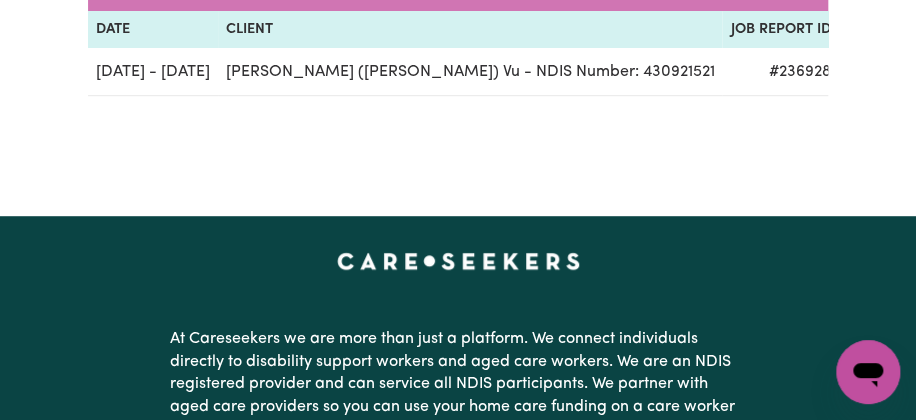 scroll, scrollTop: 348, scrollLeft: 0, axis: vertical 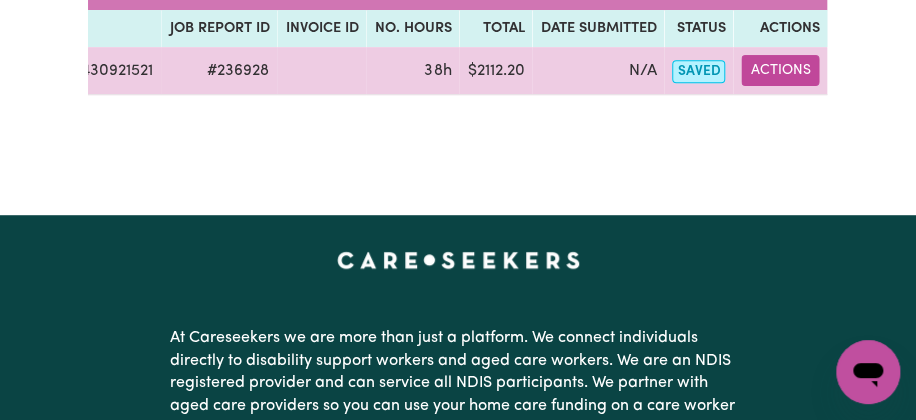 click on "Actions" at bounding box center [780, 70] 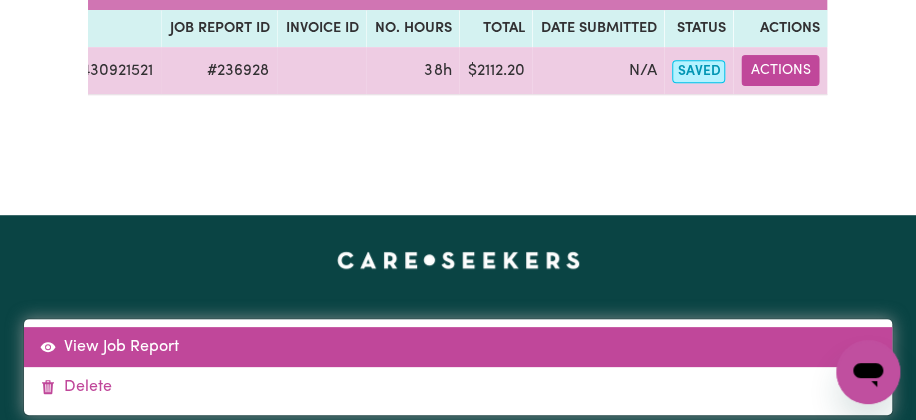 click on "View Job Report" at bounding box center [458, 347] 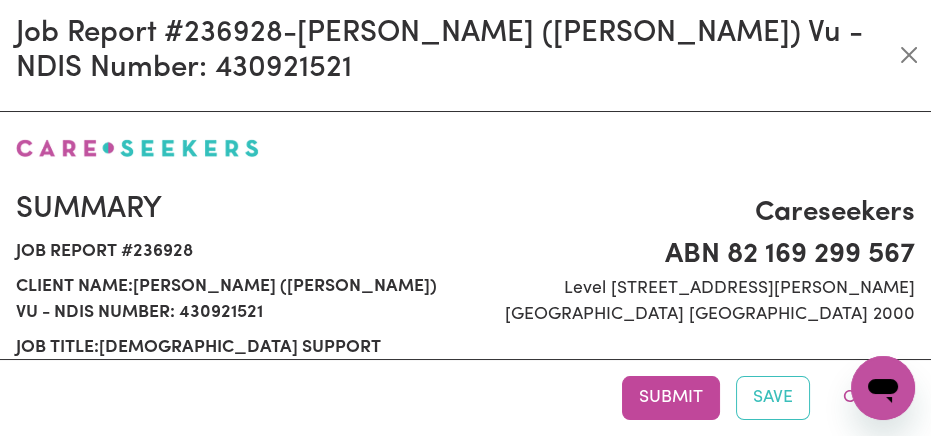 select on "54.21-Weekday" 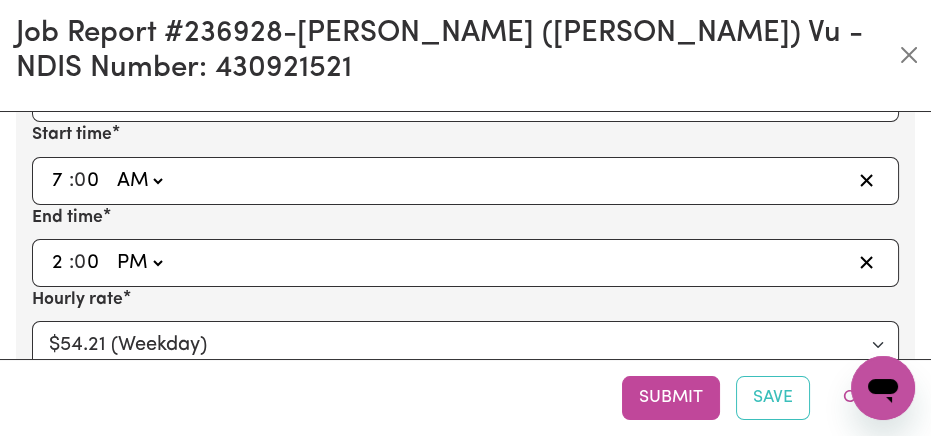 scroll, scrollTop: 1088, scrollLeft: 0, axis: vertical 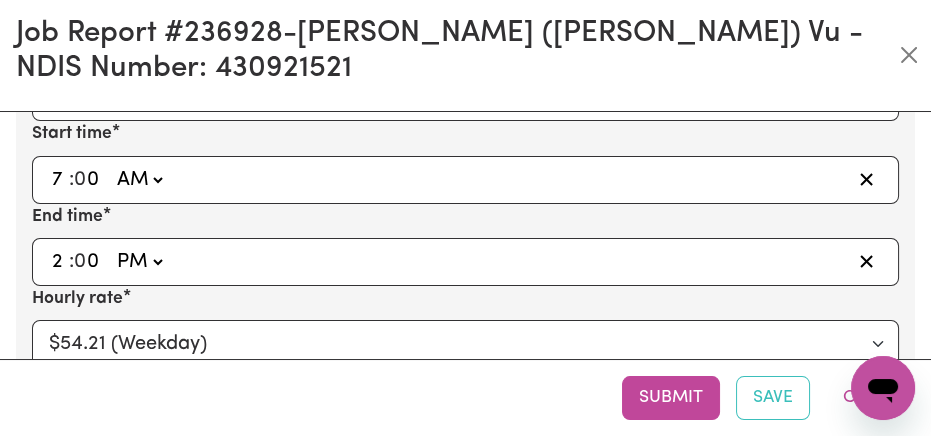 click on "Hourly rate Select rate... $54.21 (Weekday) $77.06 (Saturday) $94.20 (Sunday) $94.20 (Public Holiday) $65.23 (Evening Care)" at bounding box center [465, -196] 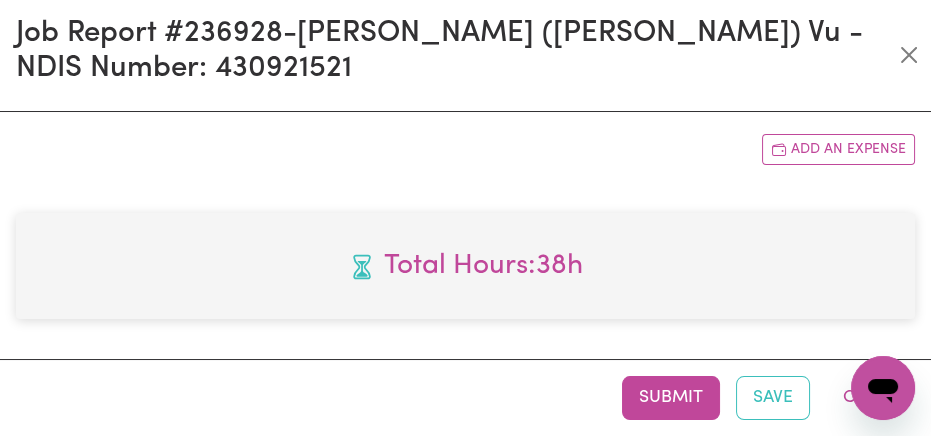 scroll, scrollTop: 5100, scrollLeft: 0, axis: vertical 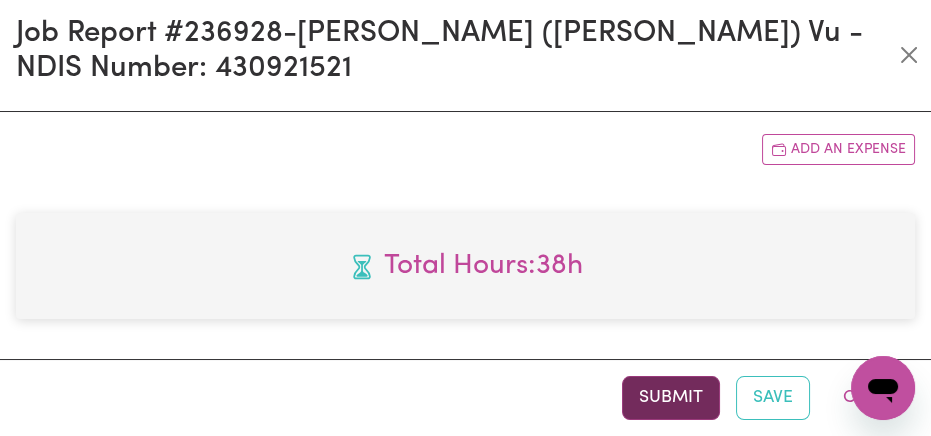 click on "Submit" at bounding box center [671, 398] 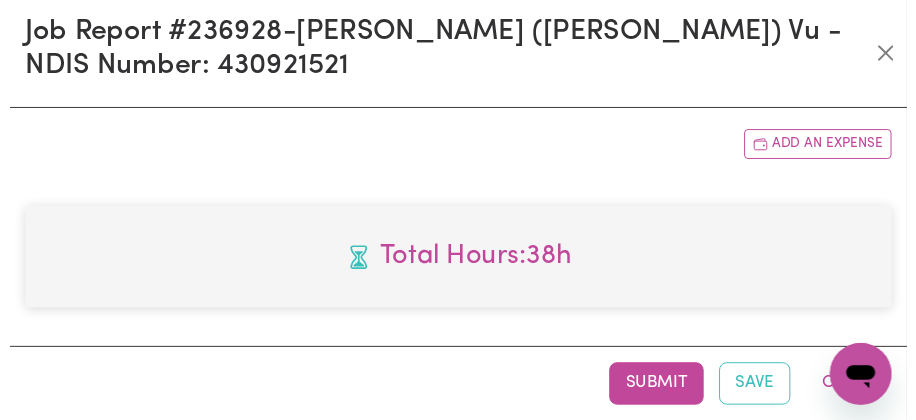 scroll, scrollTop: 5269, scrollLeft: 0, axis: vertical 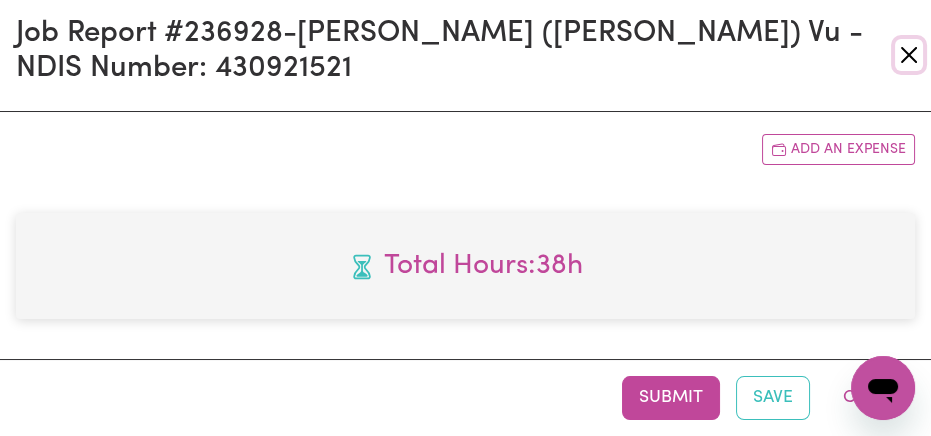 click at bounding box center [909, 55] 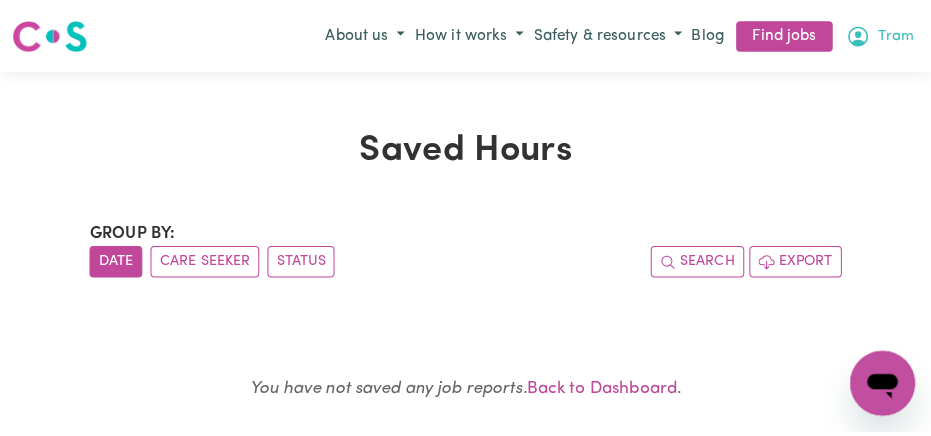 scroll, scrollTop: 3, scrollLeft: 0, axis: vertical 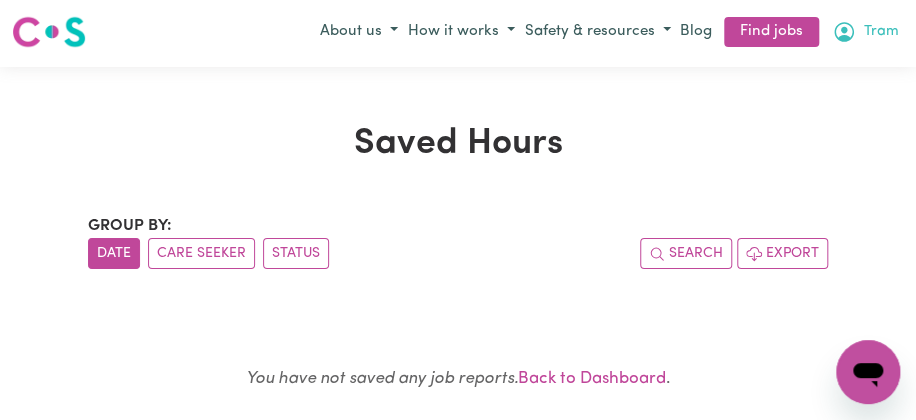 click 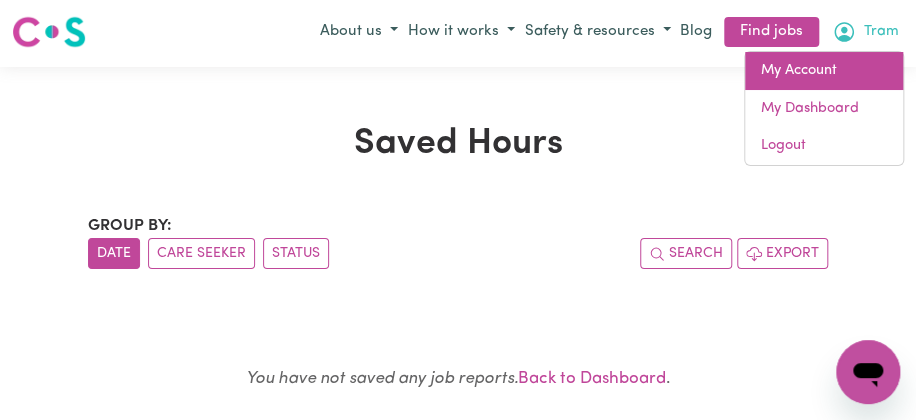 click on "My Account" at bounding box center [824, 71] 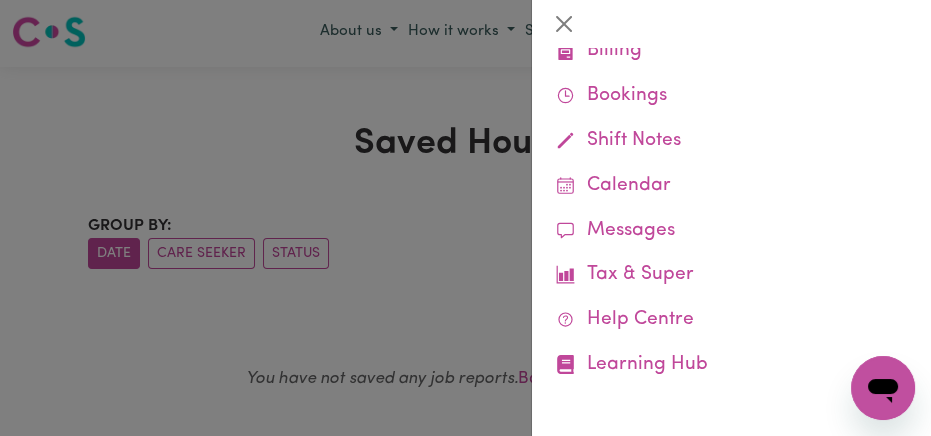 scroll, scrollTop: 509, scrollLeft: 0, axis: vertical 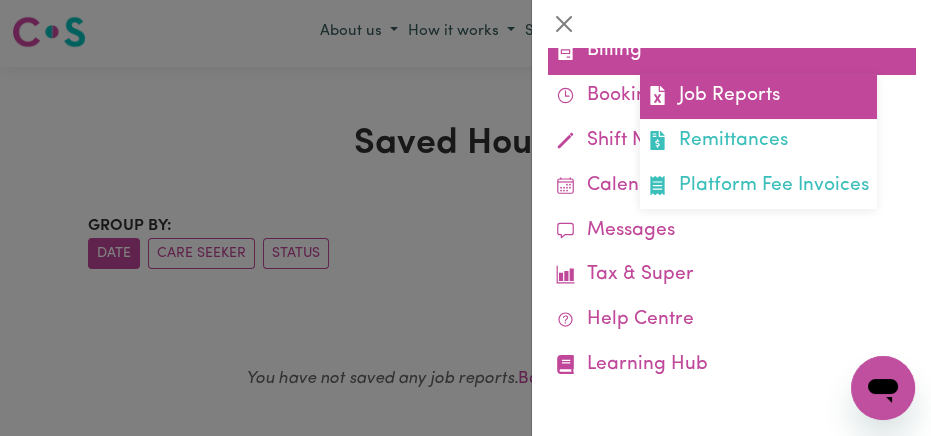 click on "Job Reports" at bounding box center [758, 96] 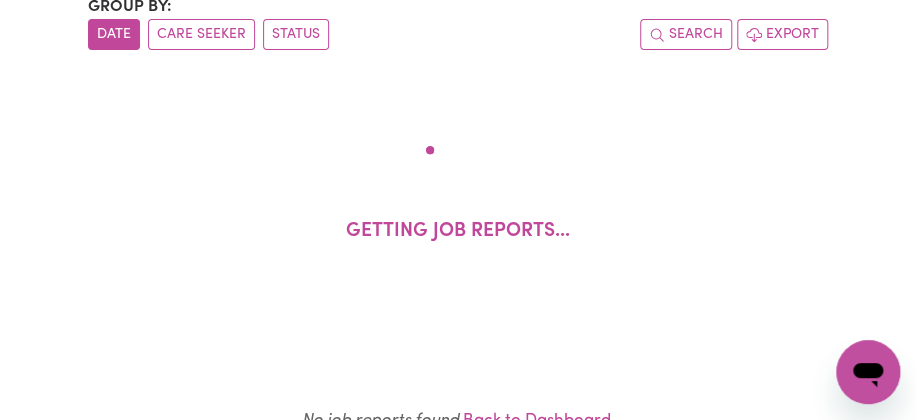scroll, scrollTop: 224, scrollLeft: 0, axis: vertical 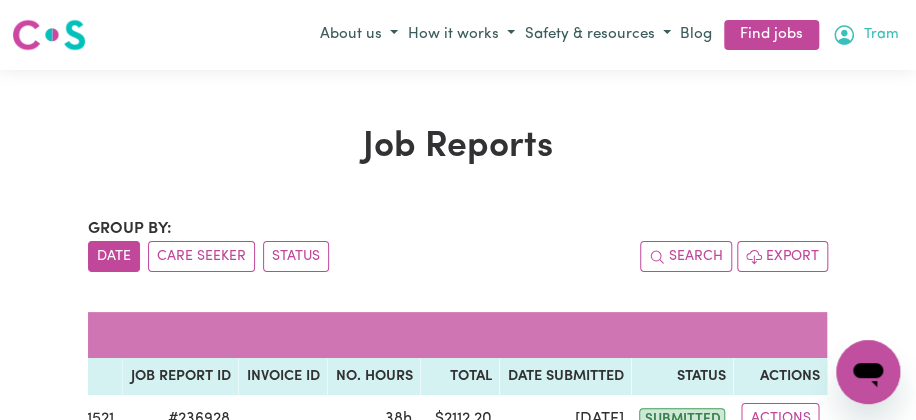 click 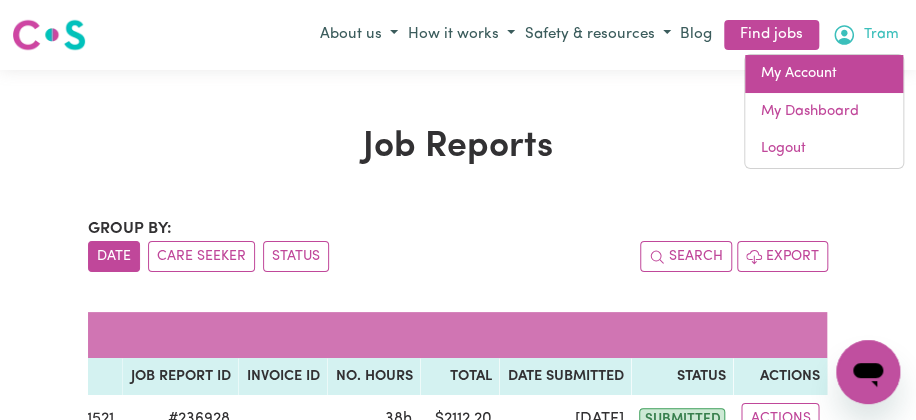 click on "My Account" at bounding box center [824, 74] 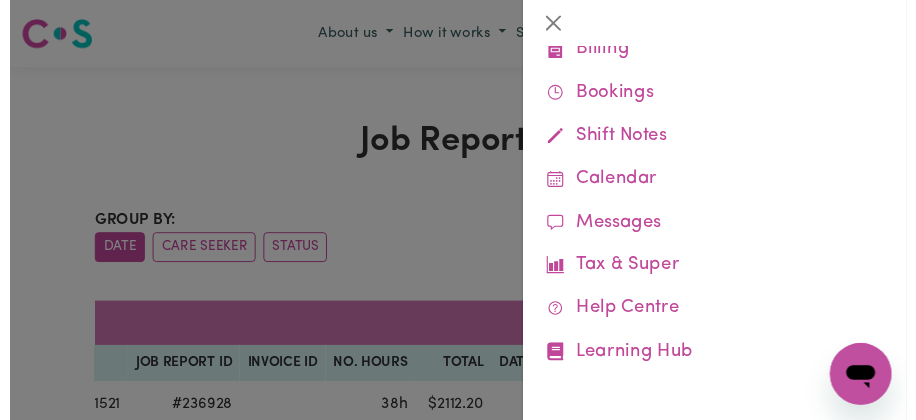 scroll, scrollTop: 772, scrollLeft: 0, axis: vertical 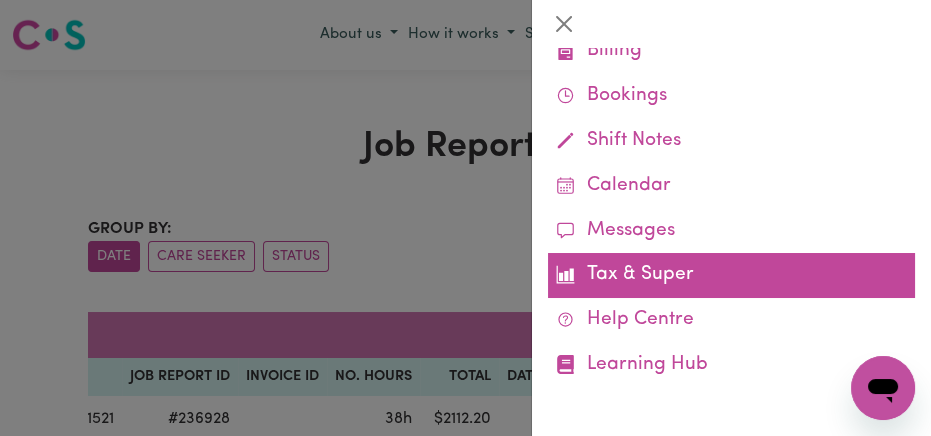 click on "Tax & Super" at bounding box center [731, 275] 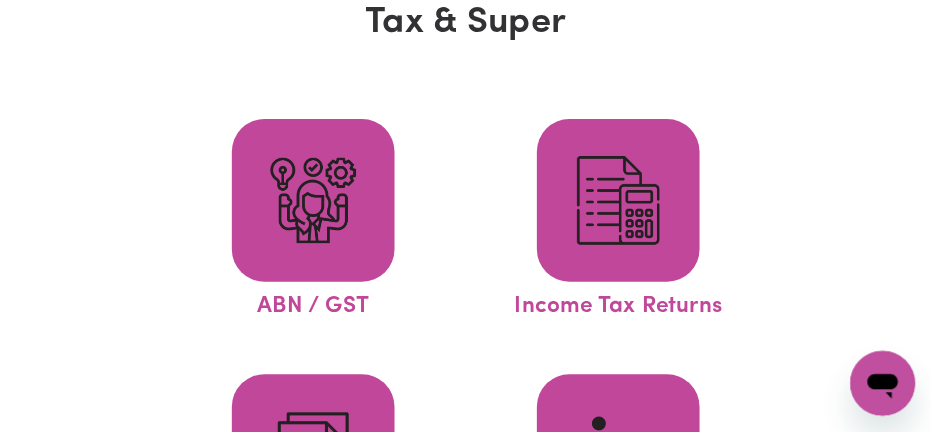 scroll, scrollTop: 0, scrollLeft: 0, axis: both 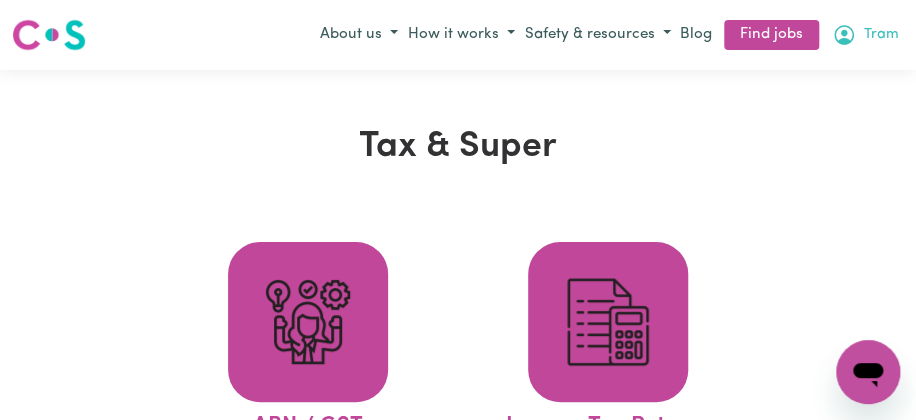 click 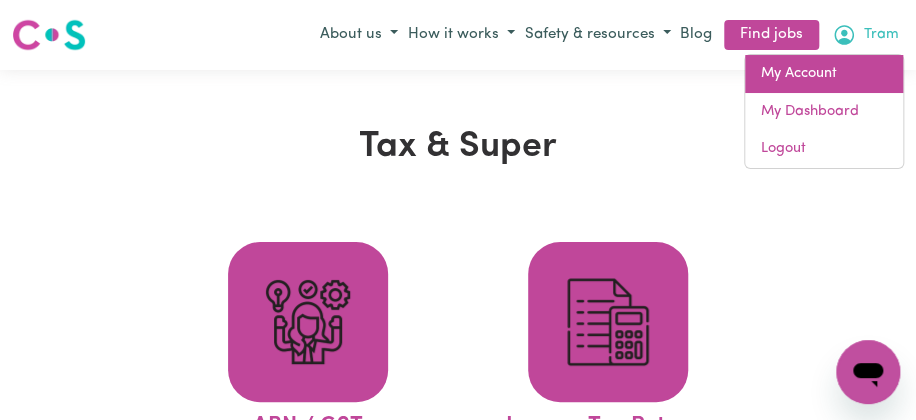 click on "My Account" at bounding box center [824, 74] 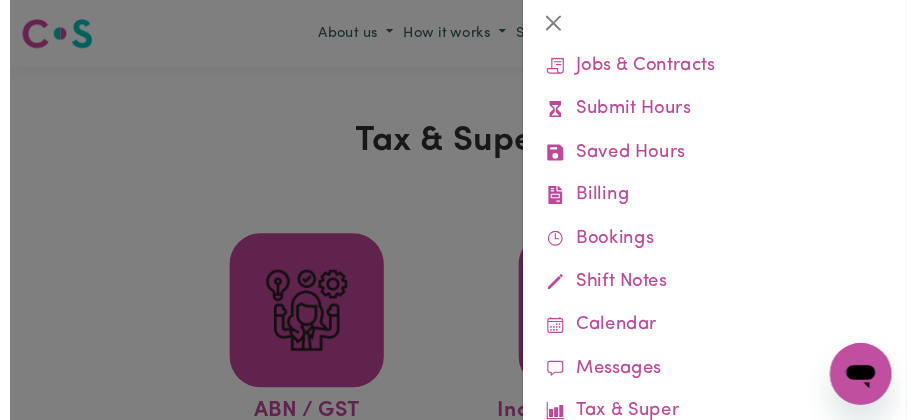 scroll, scrollTop: 193, scrollLeft: 0, axis: vertical 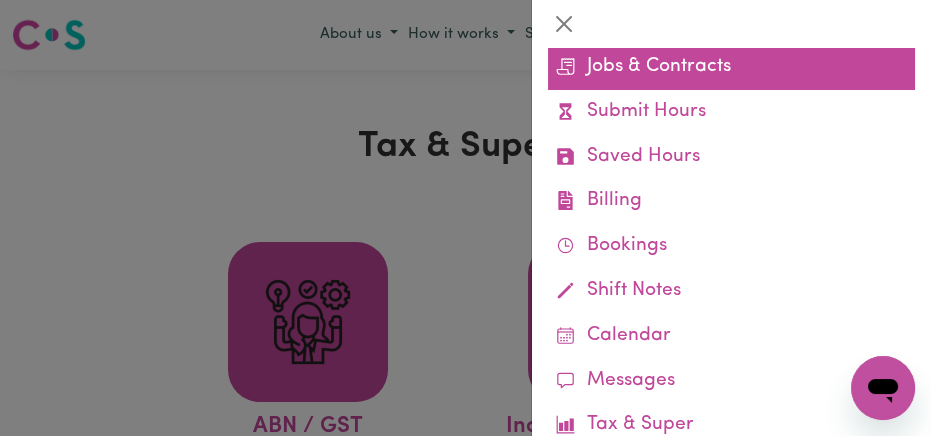 click on "Jobs & Contracts" at bounding box center (731, 67) 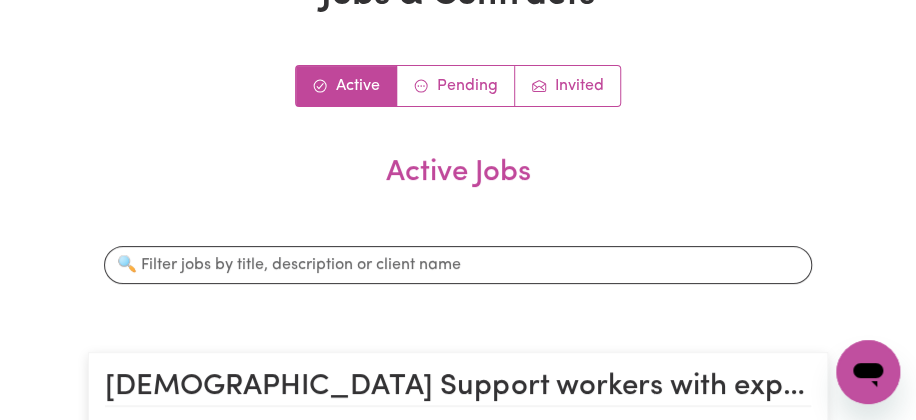 scroll, scrollTop: 0, scrollLeft: 0, axis: both 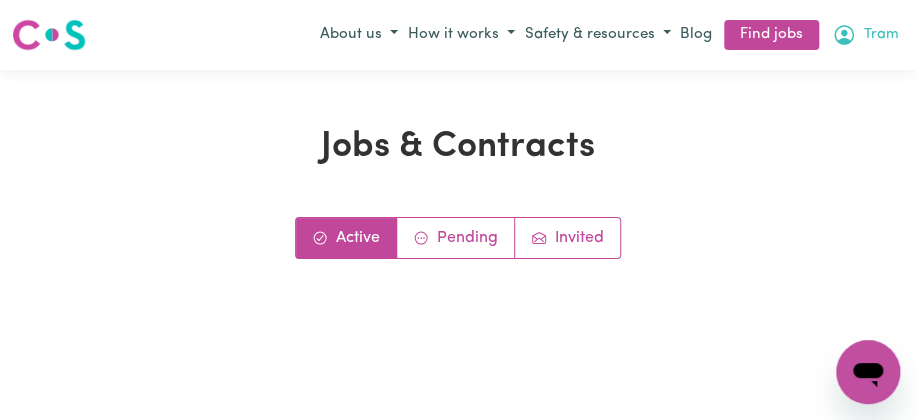 click 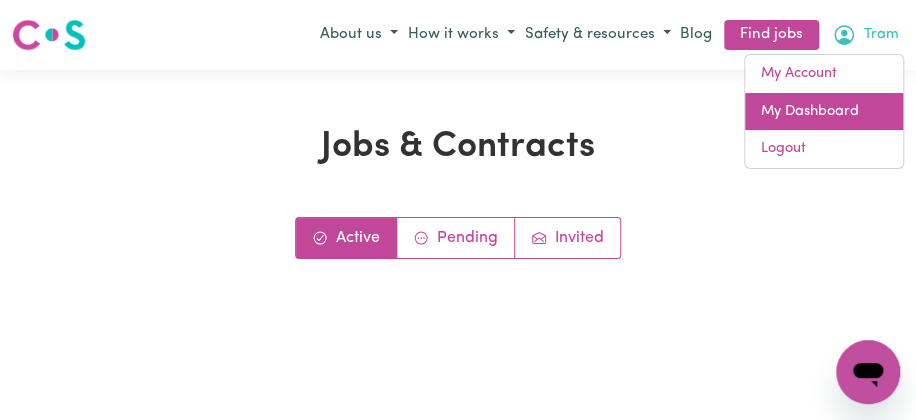 click on "My Dashboard" at bounding box center (824, 112) 